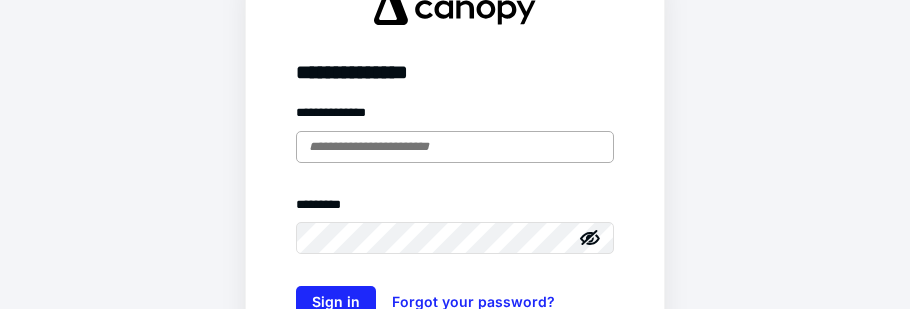 scroll, scrollTop: 0, scrollLeft: 0, axis: both 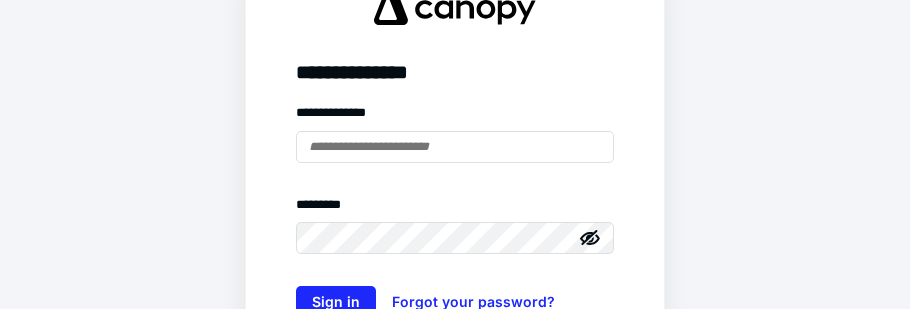 type on "**********" 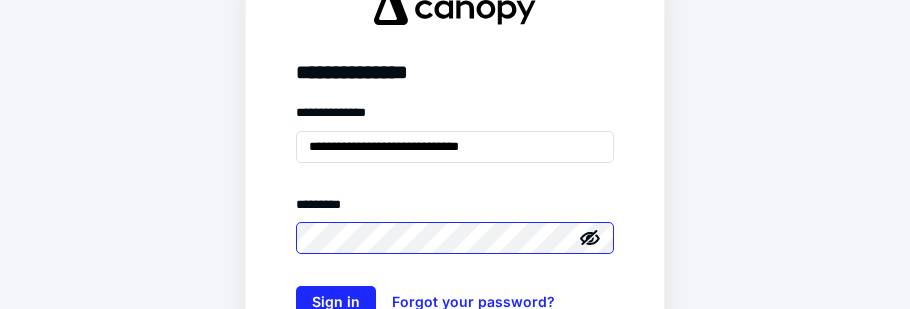 click on "Sign in" at bounding box center (336, 302) 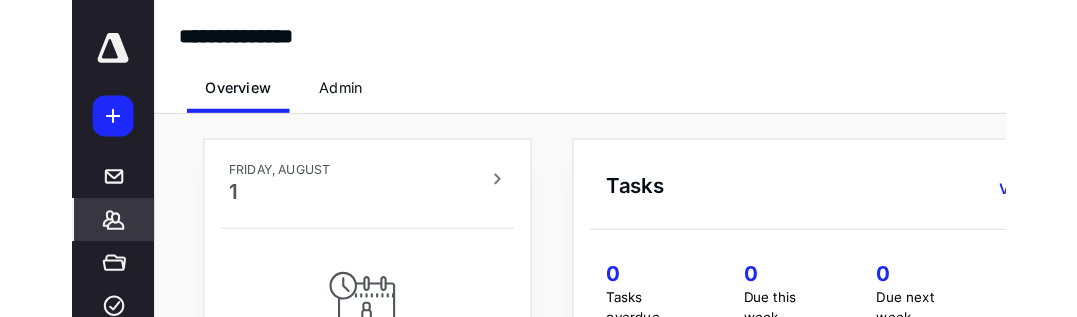 scroll, scrollTop: 0, scrollLeft: 0, axis: both 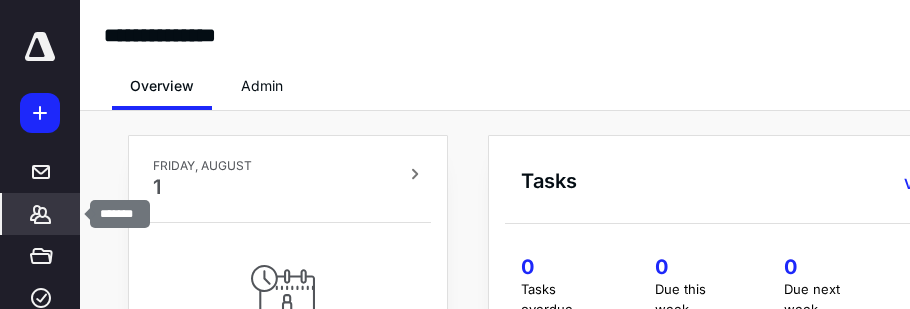 click 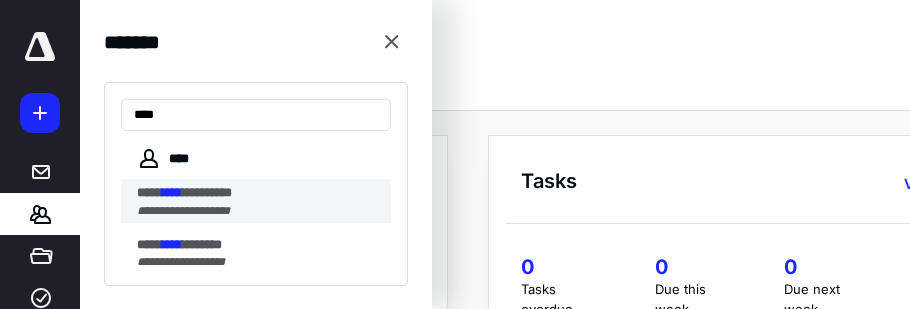 type on "****" 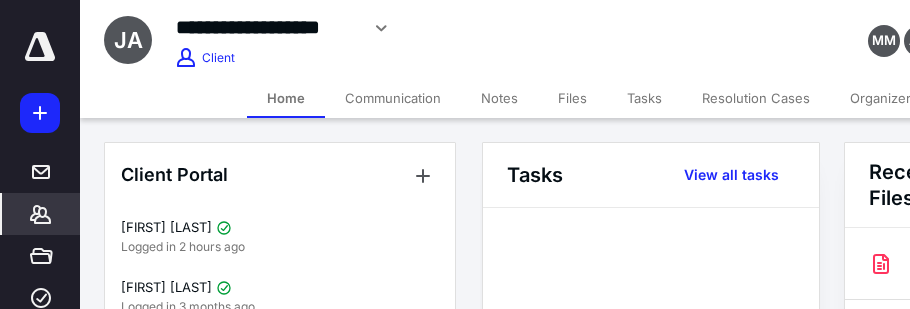 click on "Files" at bounding box center (572, 98) 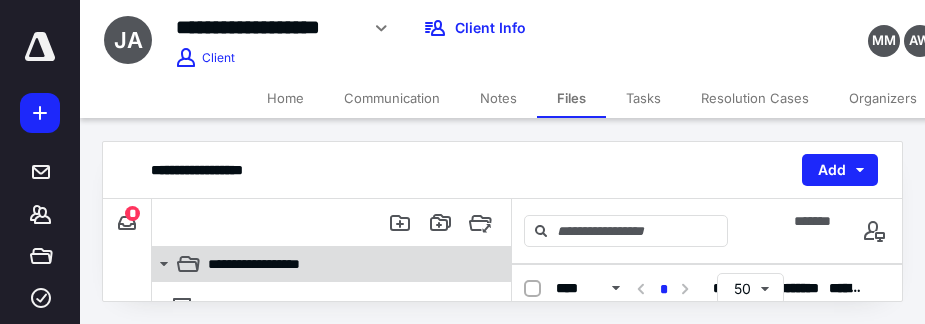 click 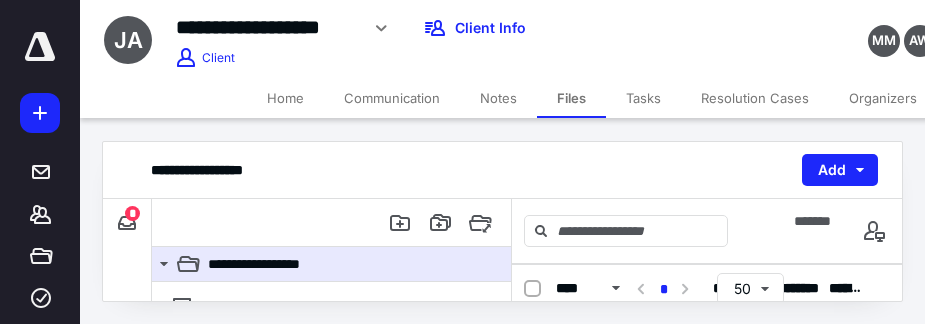 click on "Files" at bounding box center (571, 98) 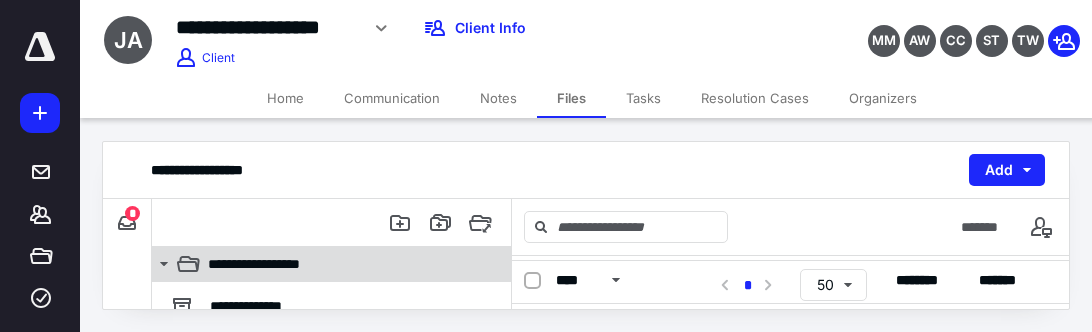 click on "**********" at bounding box center (270, 264) 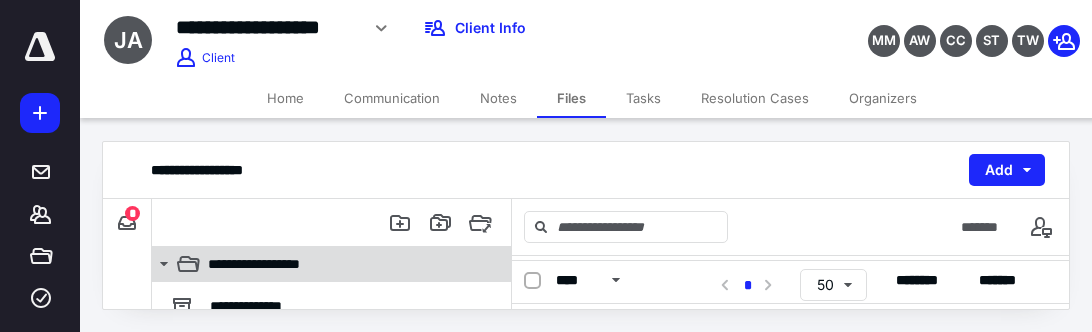 click 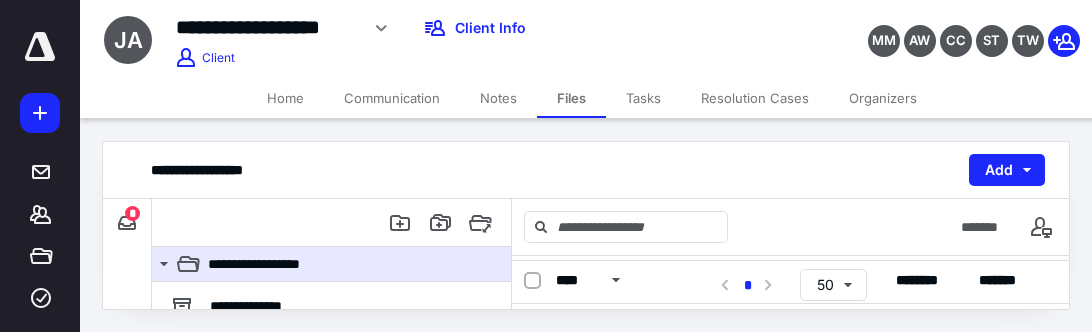 click on "**********" at bounding box center (586, 170) 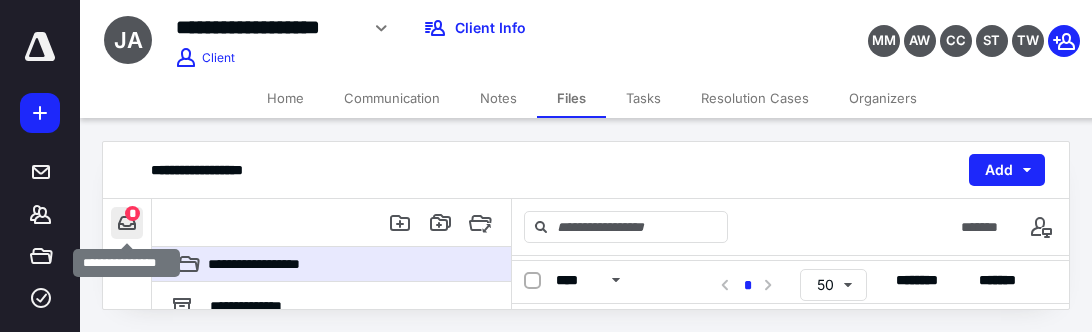 click at bounding box center (127, 223) 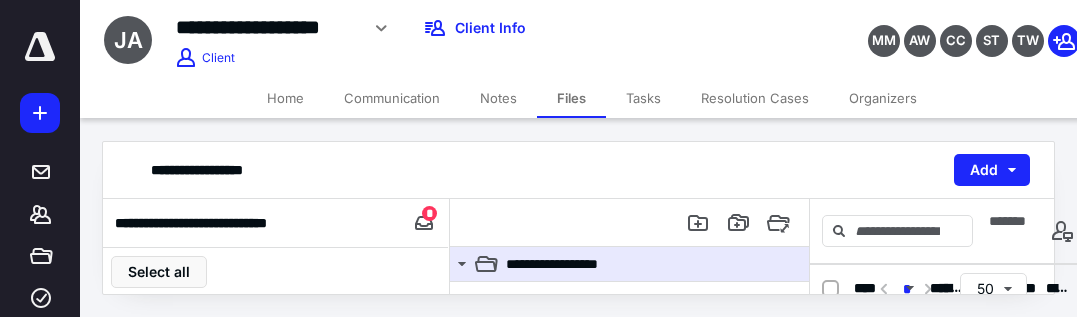 click on "**********" at bounding box center (251, 223) 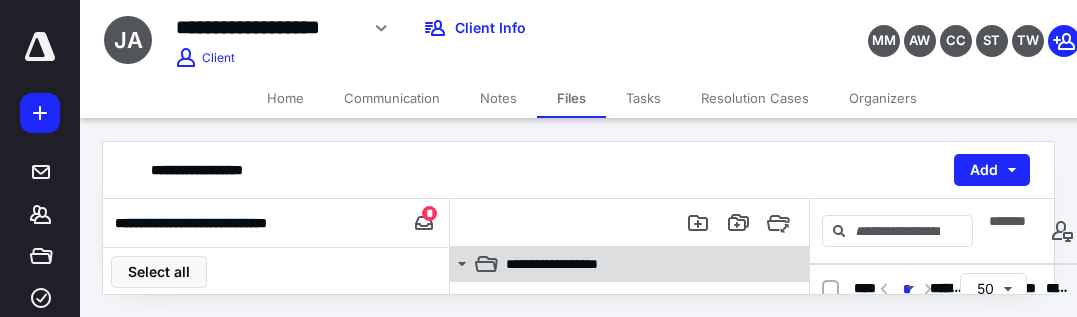 click 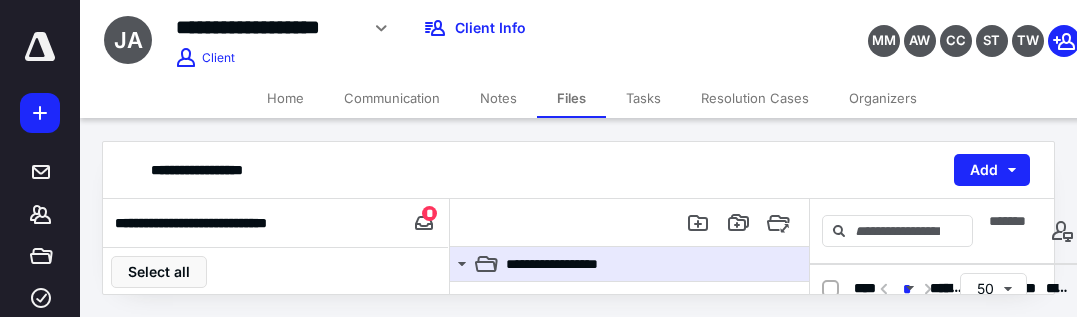 scroll, scrollTop: 0, scrollLeft: 28, axis: horizontal 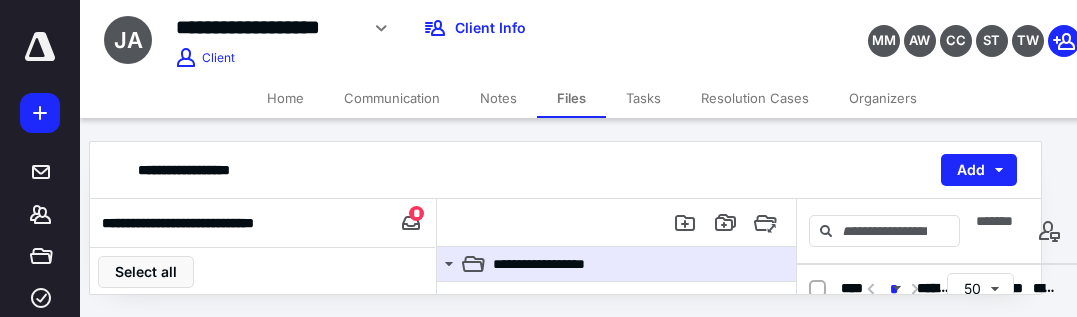 click on "**********" at bounding box center [937, 288] 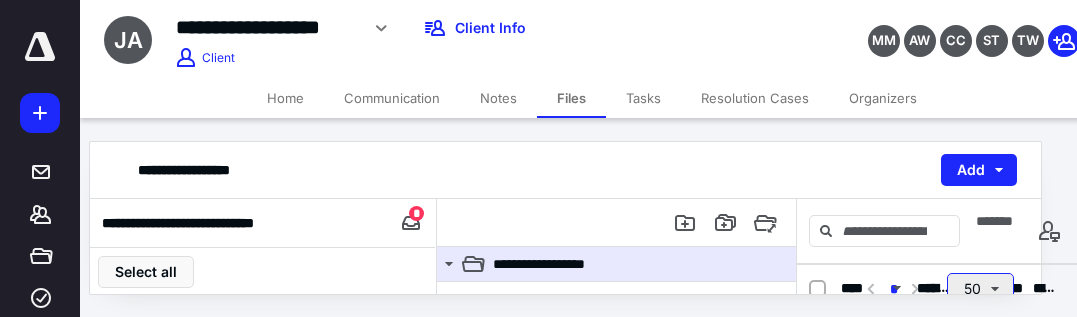 click on "50" at bounding box center [980, 289] 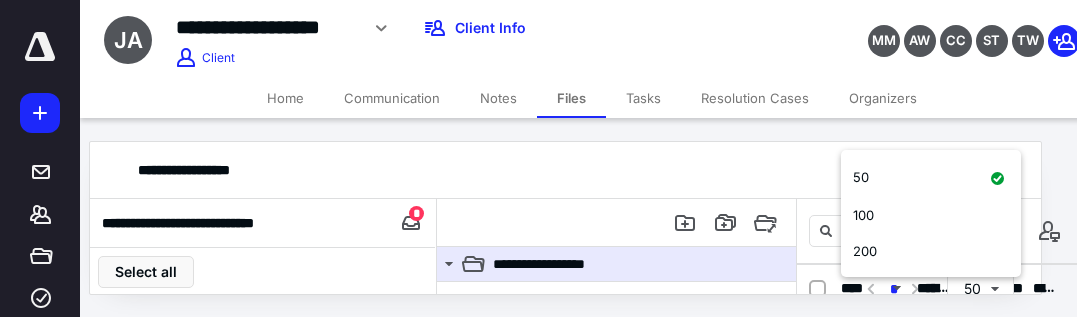 click on "**********" at bounding box center [565, 170] 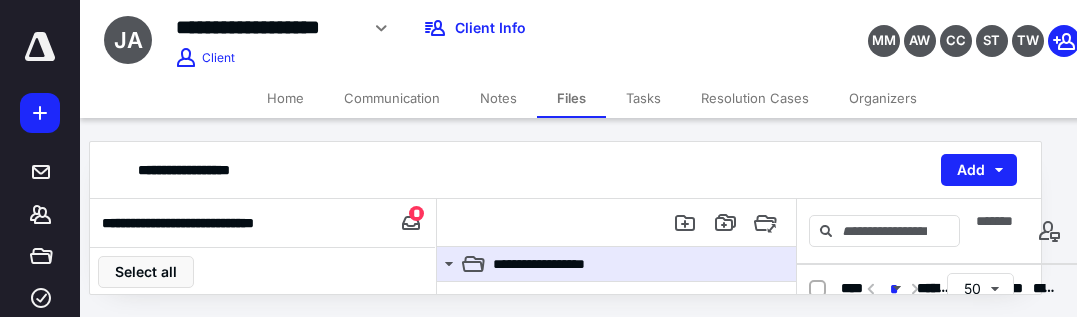 click at bounding box center (825, 288) 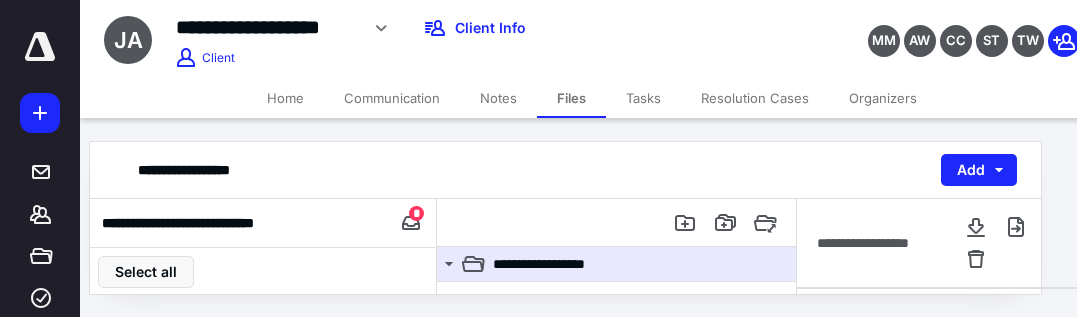 click 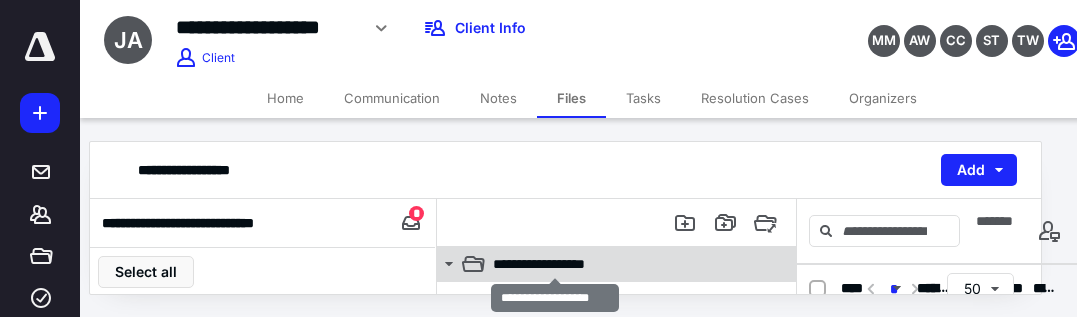 click on "**********" at bounding box center [555, 264] 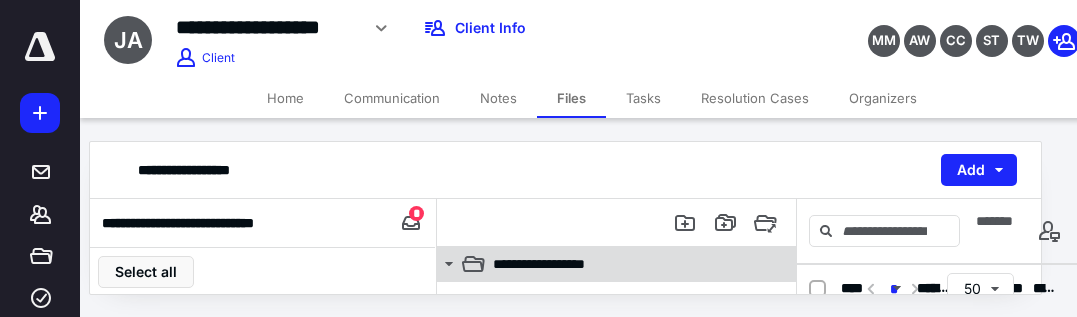 click on "**********" at bounding box center [629, 264] 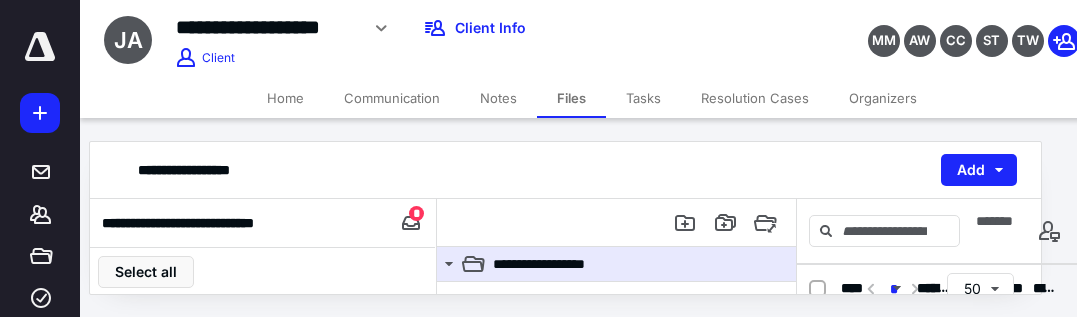 scroll, scrollTop: 15, scrollLeft: 28, axis: both 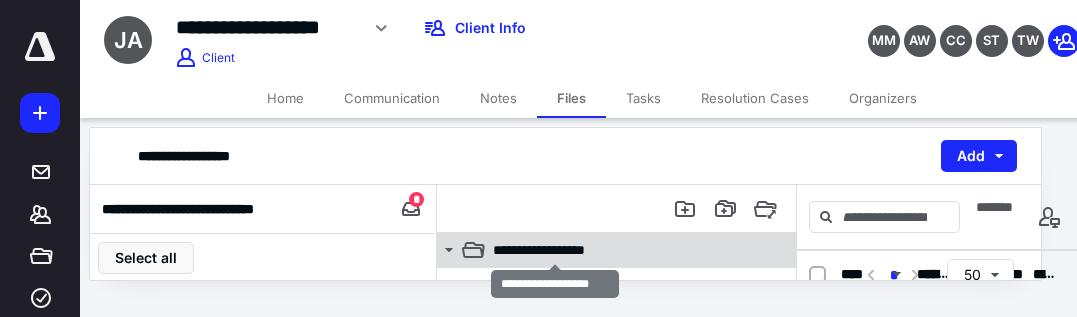 click on "**********" at bounding box center [555, 250] 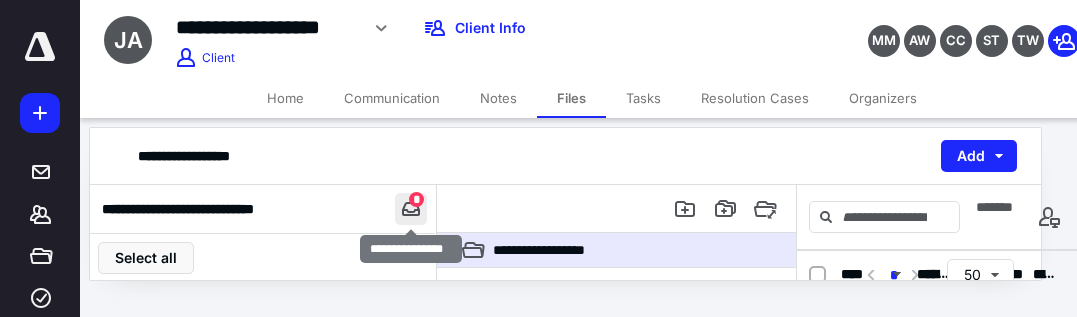 click at bounding box center [411, 209] 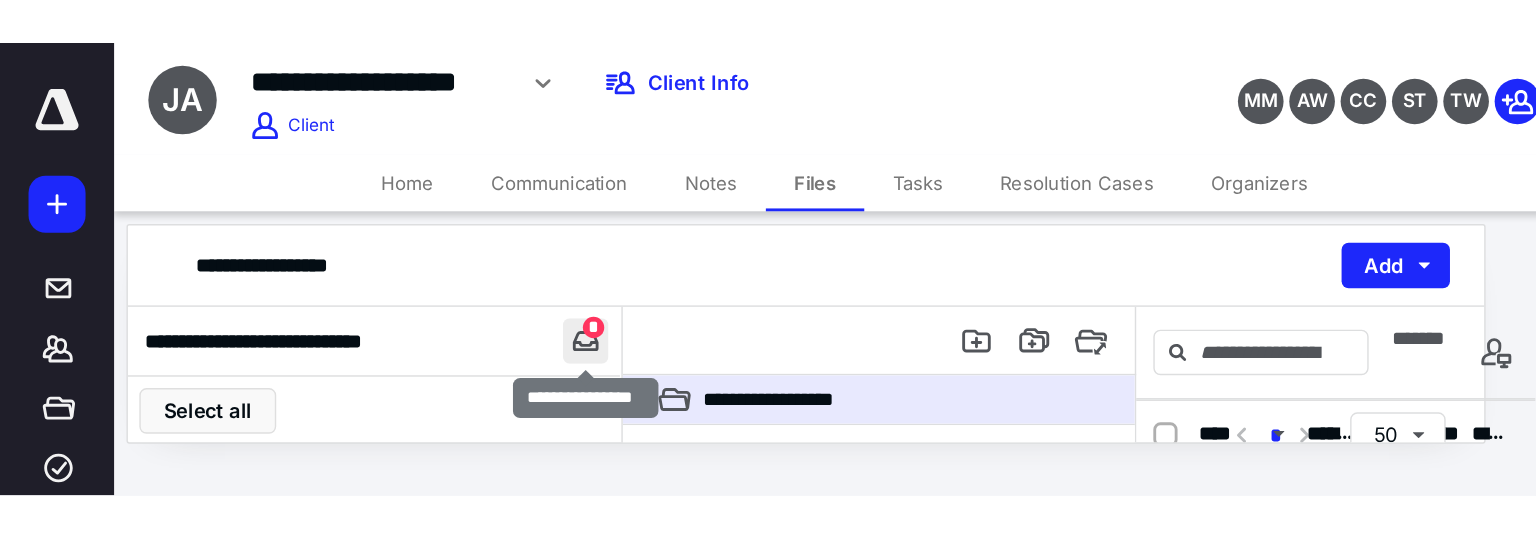 scroll, scrollTop: 0, scrollLeft: 0, axis: both 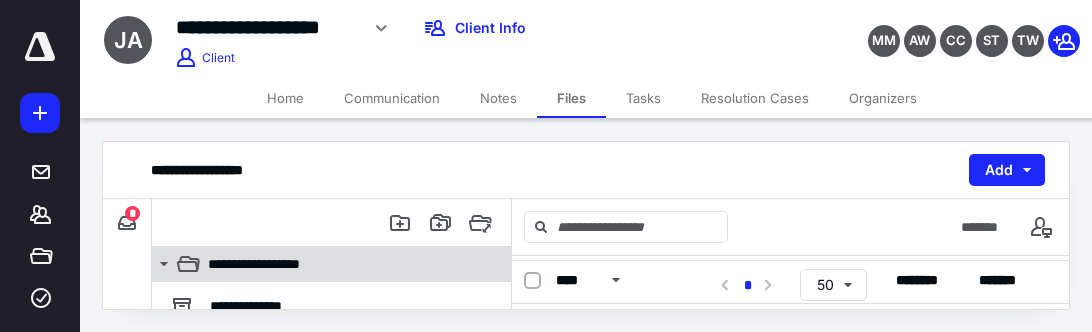 click 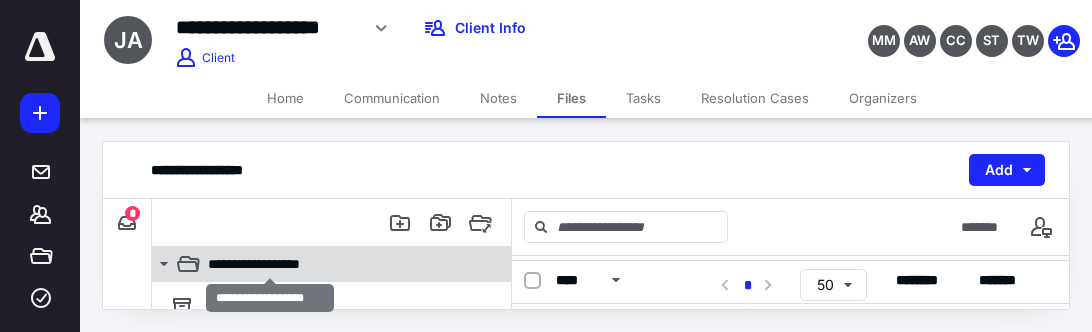 click on "**********" at bounding box center [270, 264] 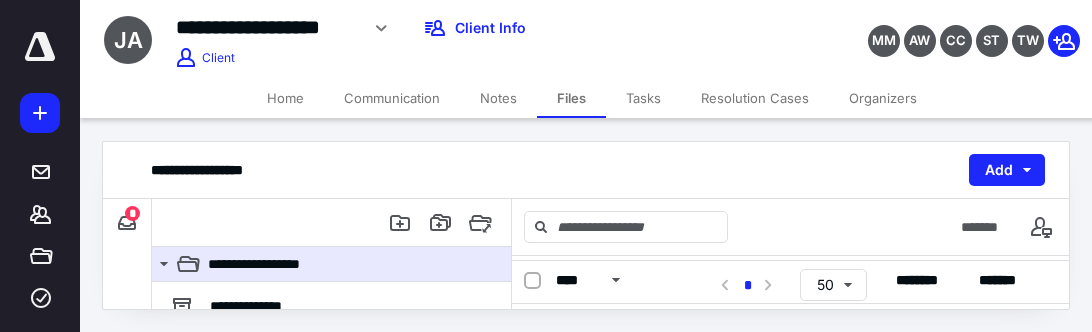 click on "Notes" at bounding box center (498, 98) 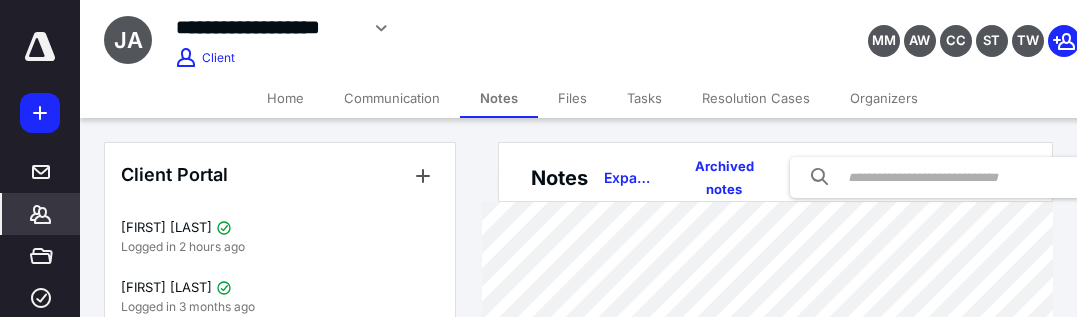 click on "Tasks" at bounding box center (644, 98) 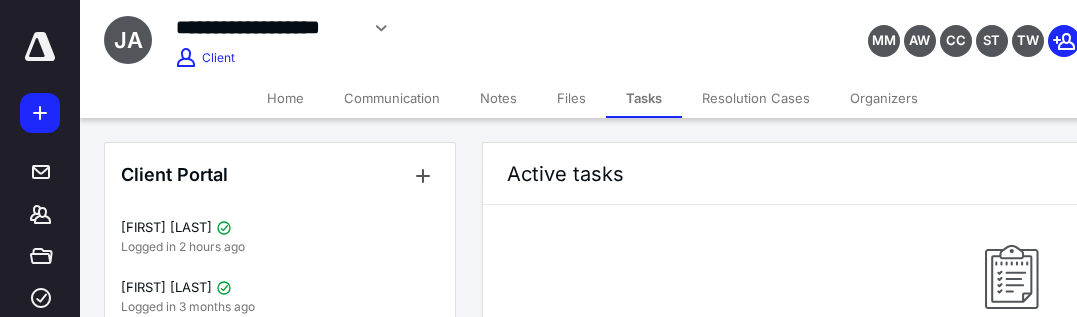click on "Files" at bounding box center [571, 98] 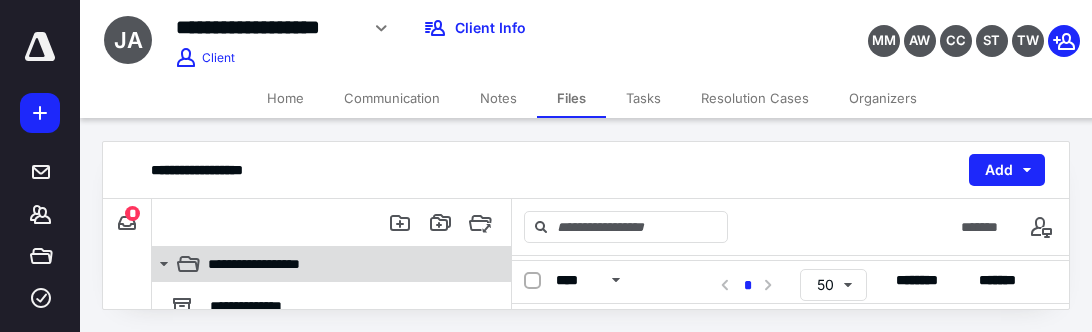 click 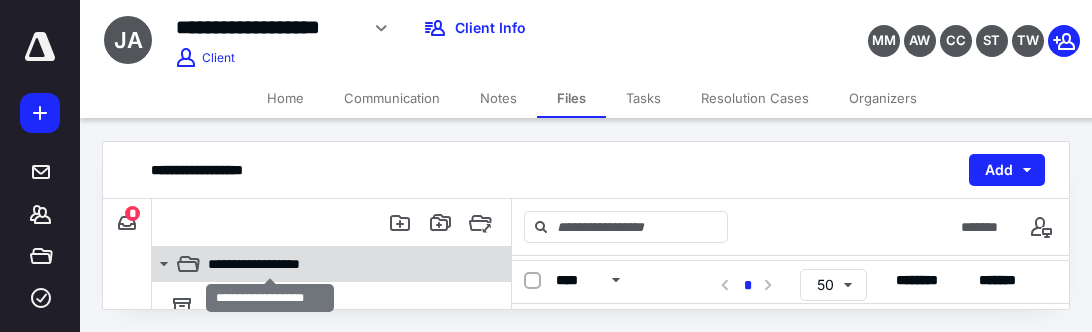click on "**********" at bounding box center [270, 264] 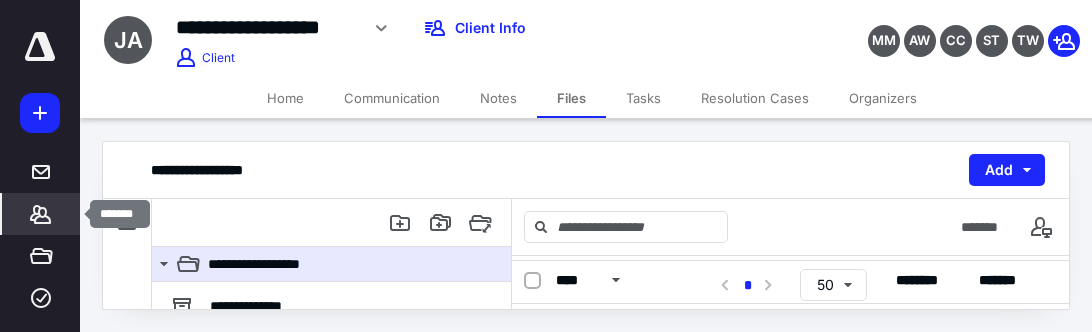 click 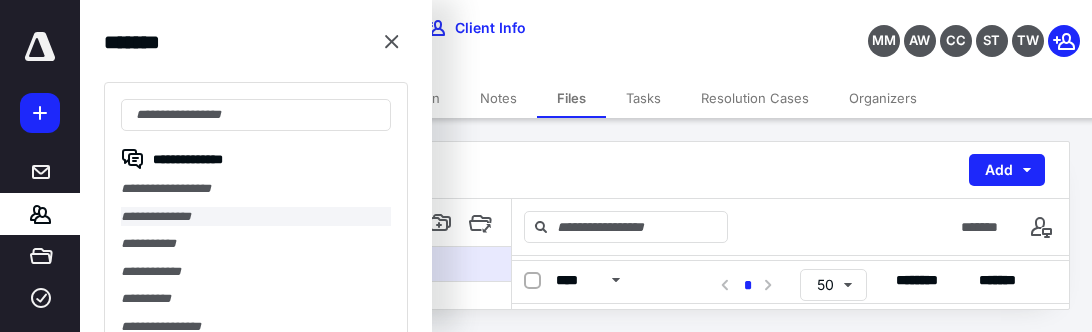 click on "**********" at bounding box center (256, 217) 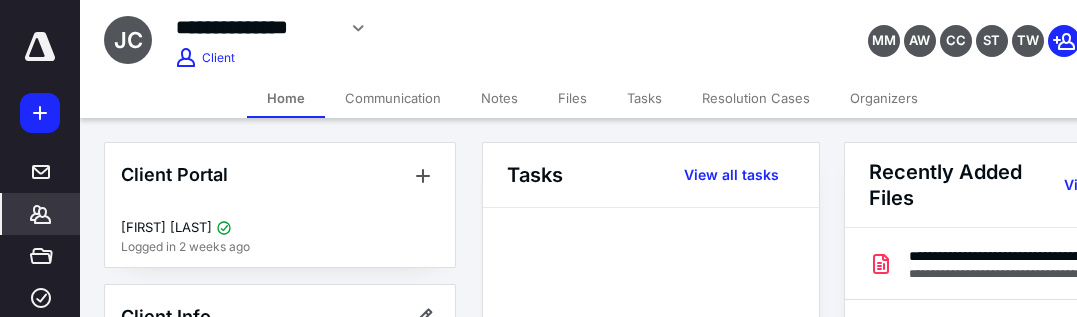 click on "Files" at bounding box center [572, 98] 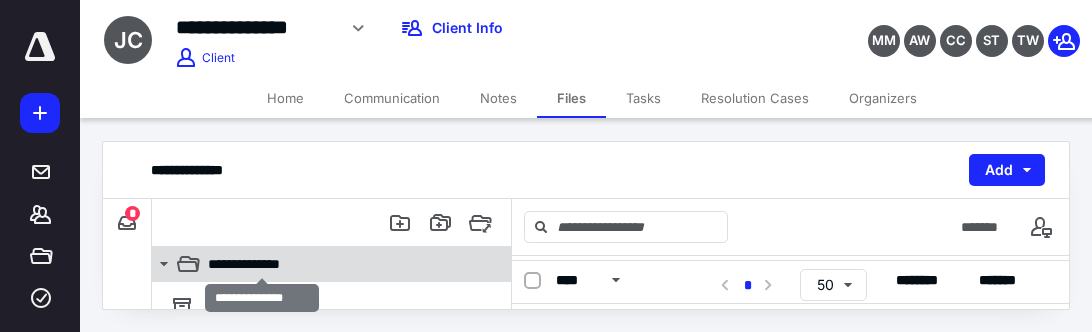 click on "**********" at bounding box center (262, 264) 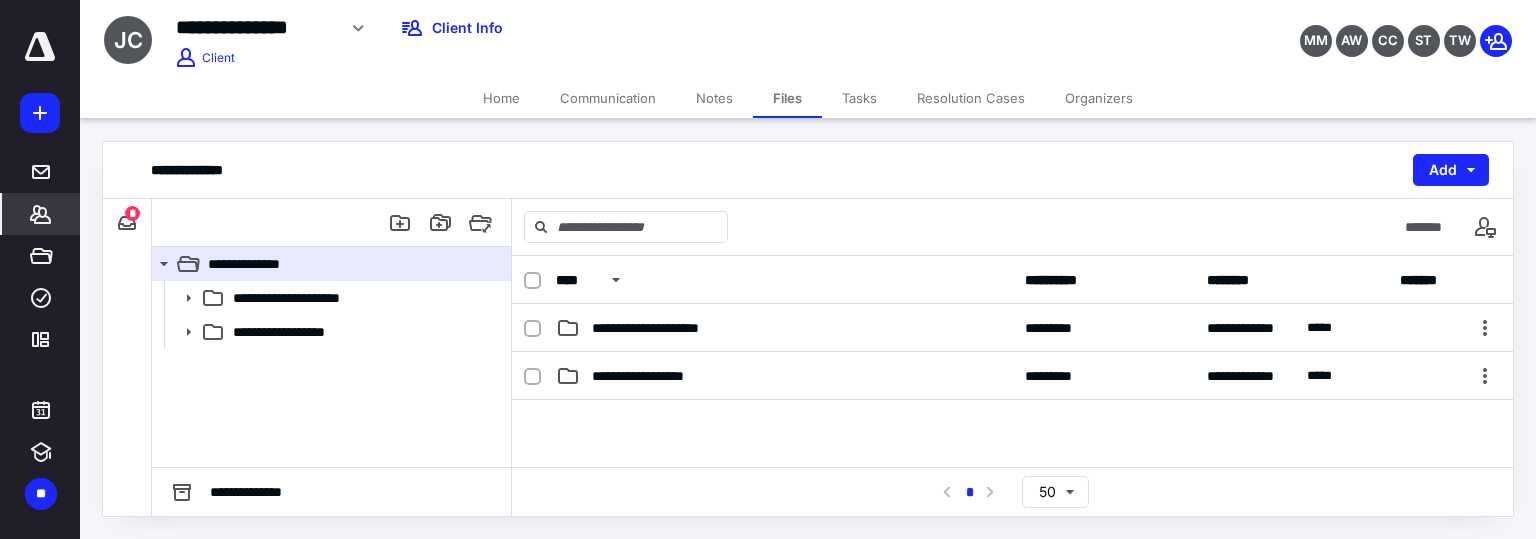 click 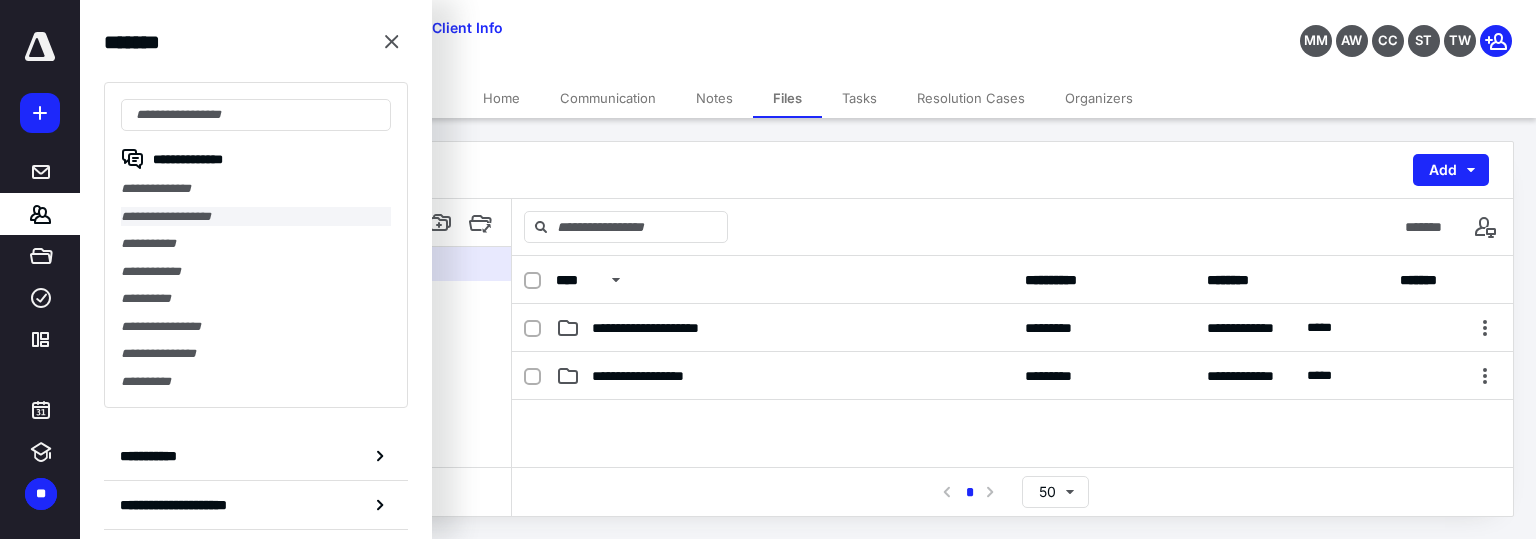click on "**********" at bounding box center (256, 217) 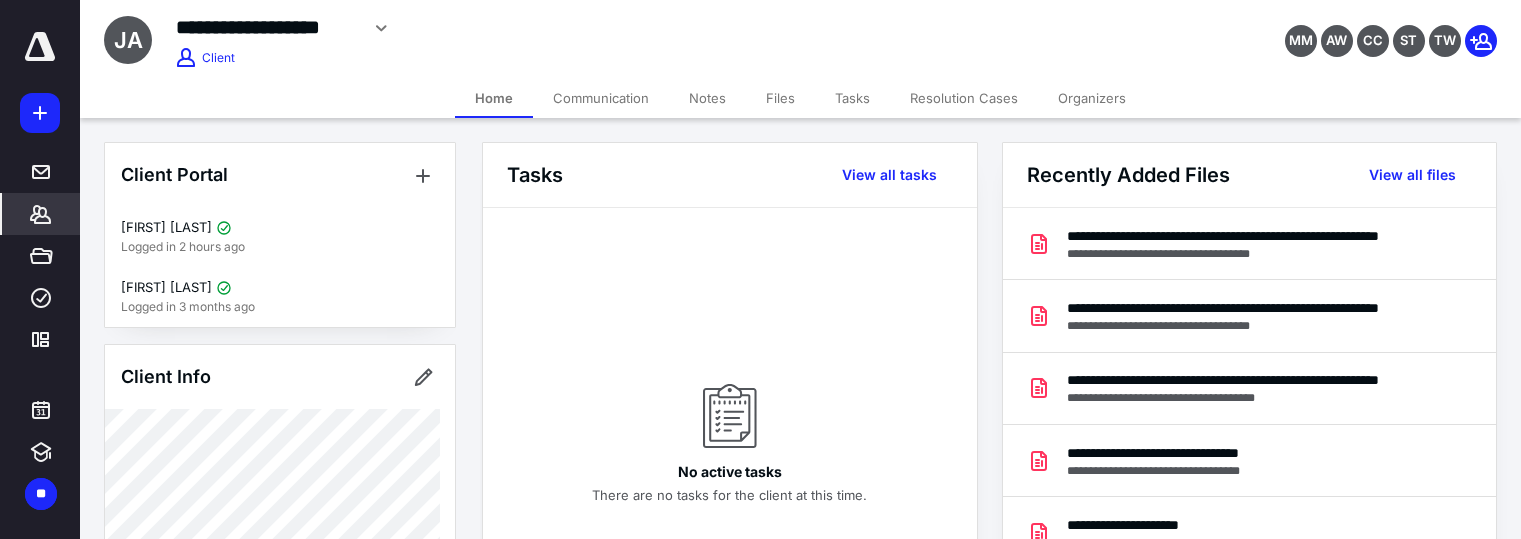 click on "Tasks" at bounding box center [852, 98] 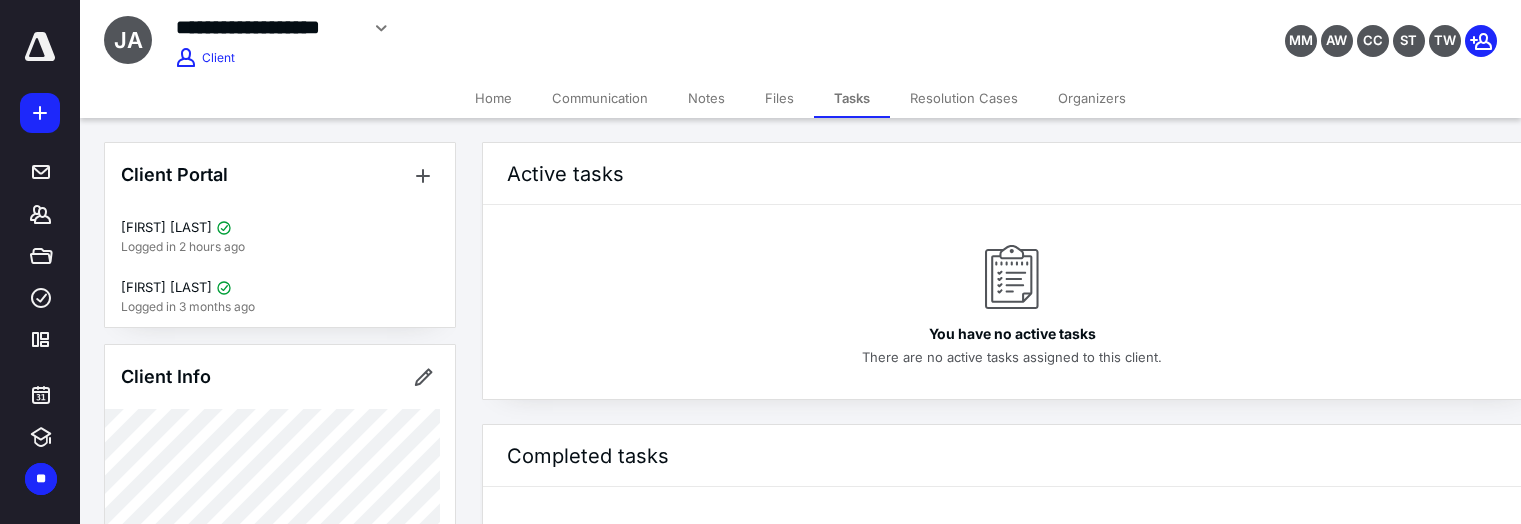 click on "Files" at bounding box center [779, 98] 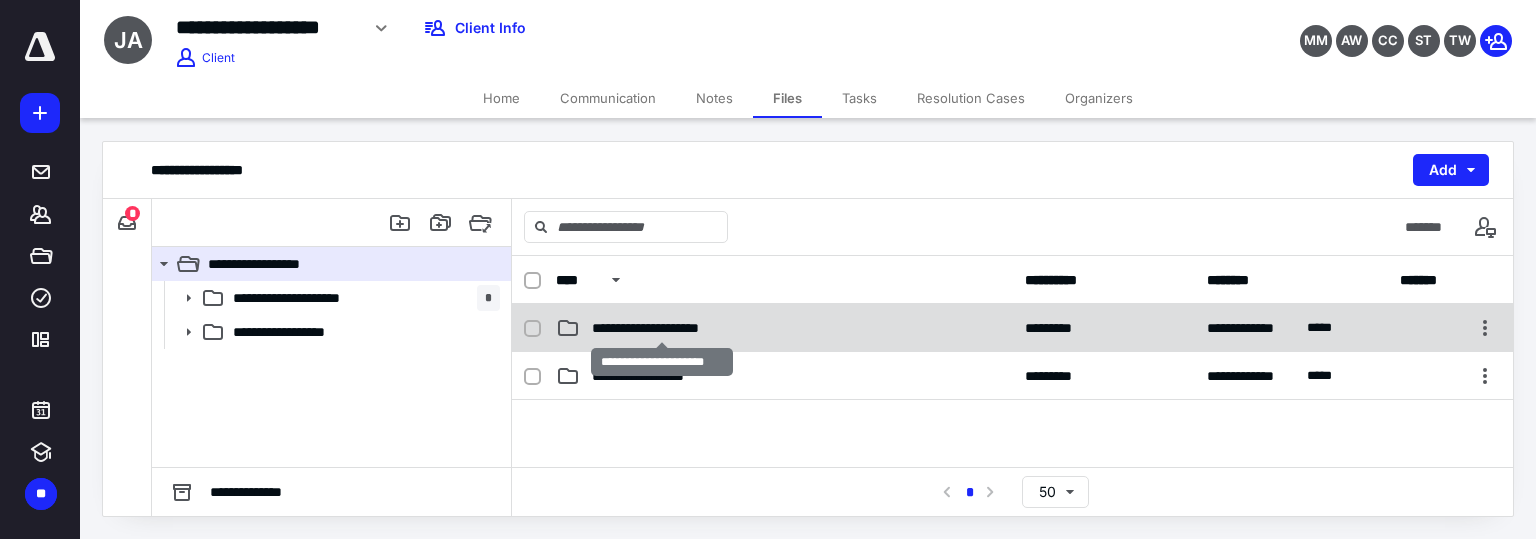 click on "**********" at bounding box center (662, 328) 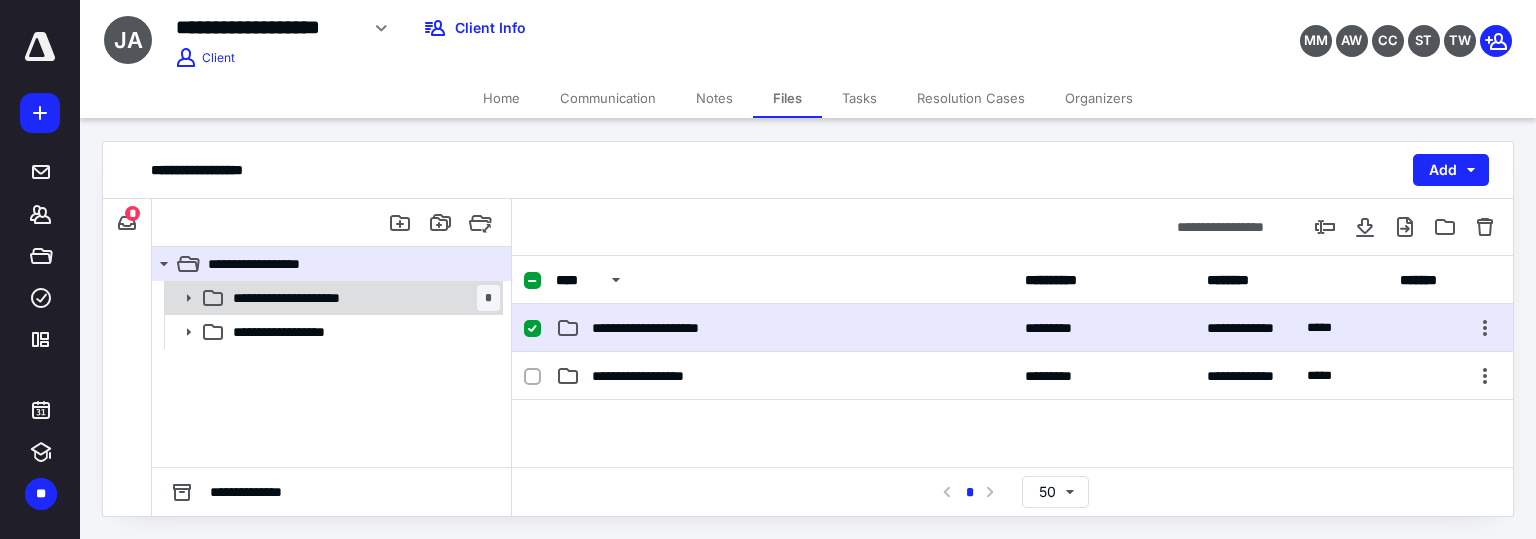 click 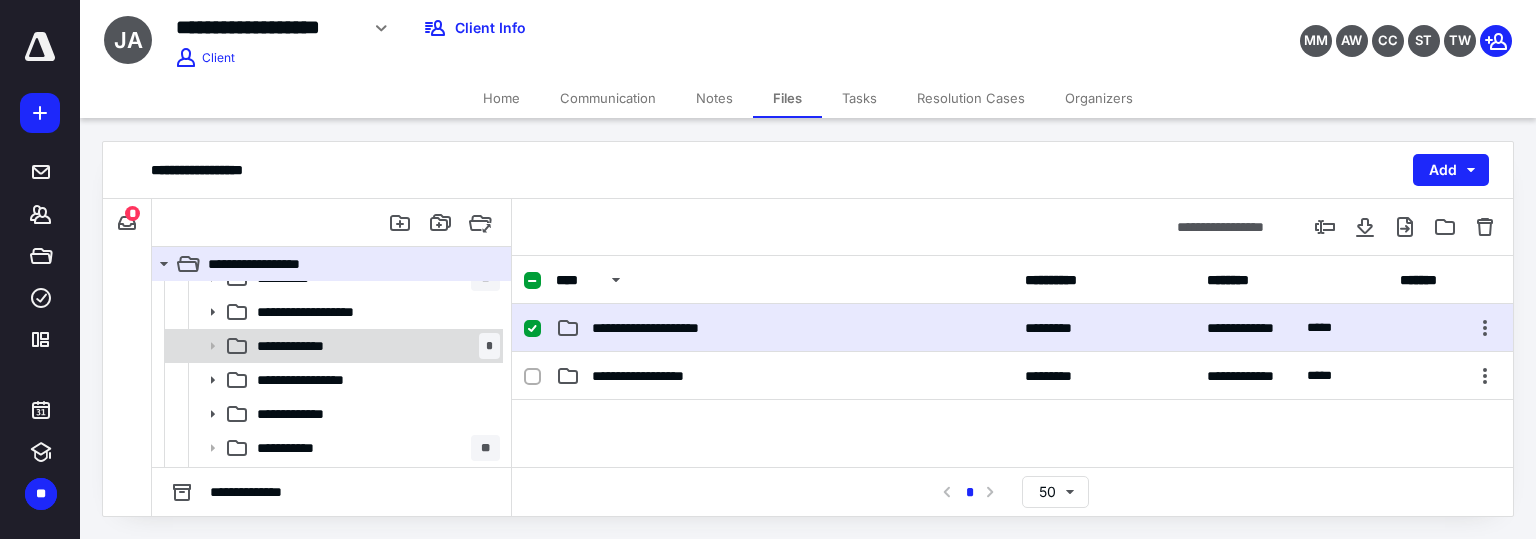 scroll, scrollTop: 22, scrollLeft: 0, axis: vertical 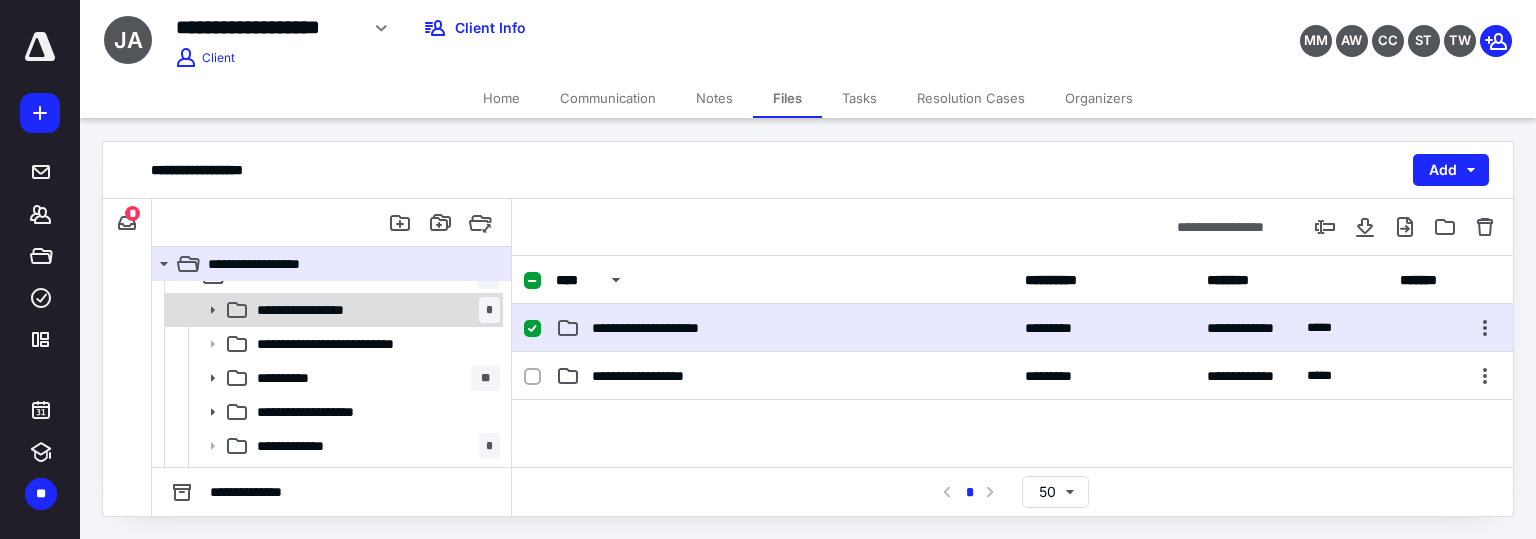 click 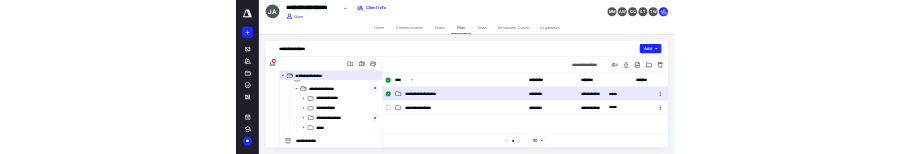 scroll, scrollTop: 122, scrollLeft: 0, axis: vertical 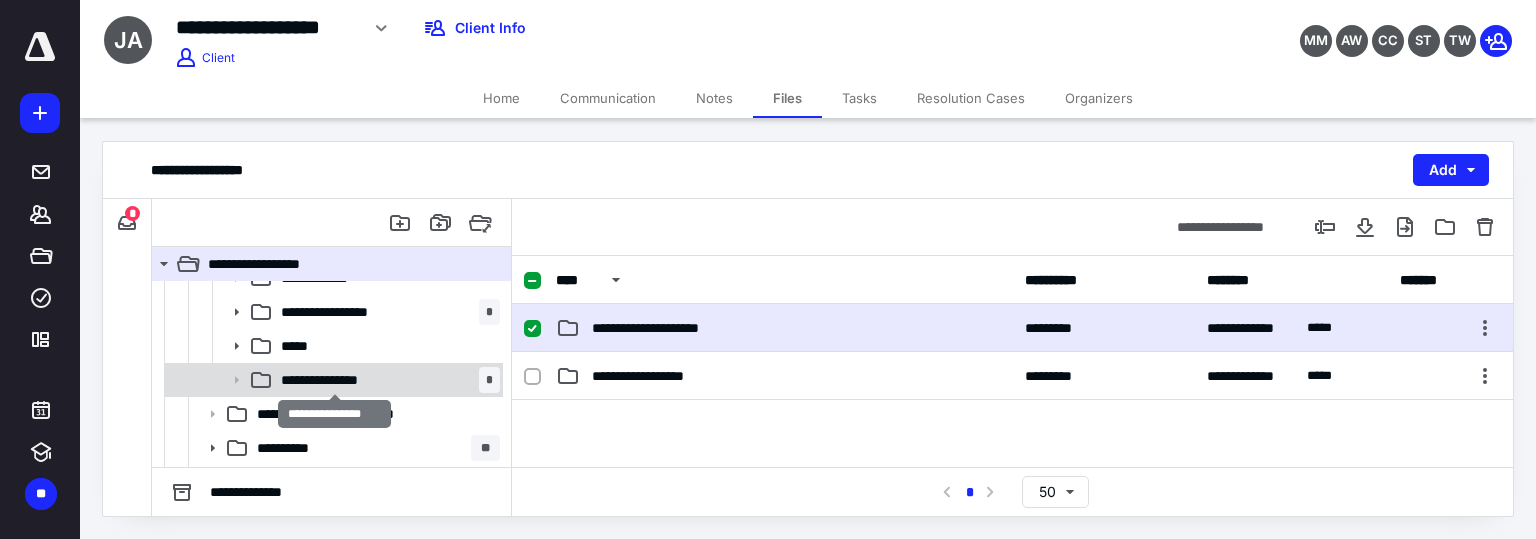 click on "**********" at bounding box center (335, 380) 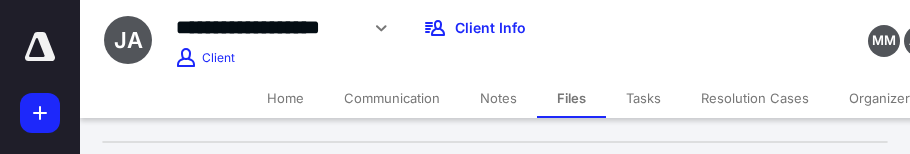 click on "**********" at bounding box center (495, 170) 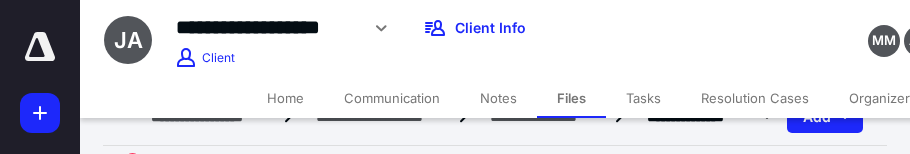 scroll, scrollTop: 38, scrollLeft: 0, axis: vertical 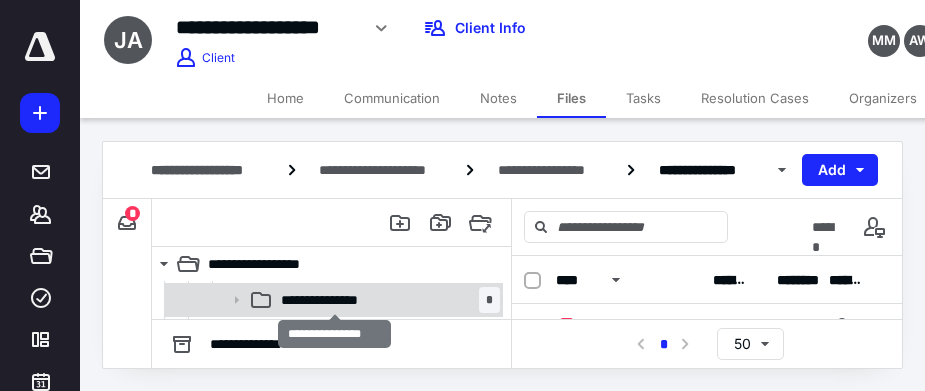click on "**********" at bounding box center [335, 300] 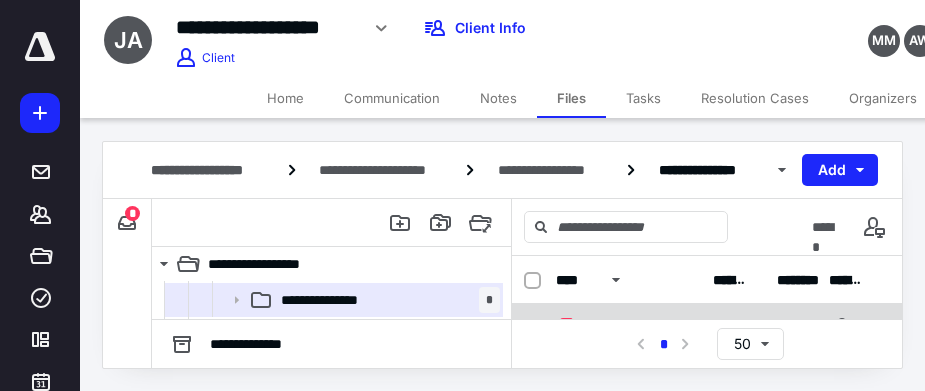 click on "**********" at bounding box center [707, 328] 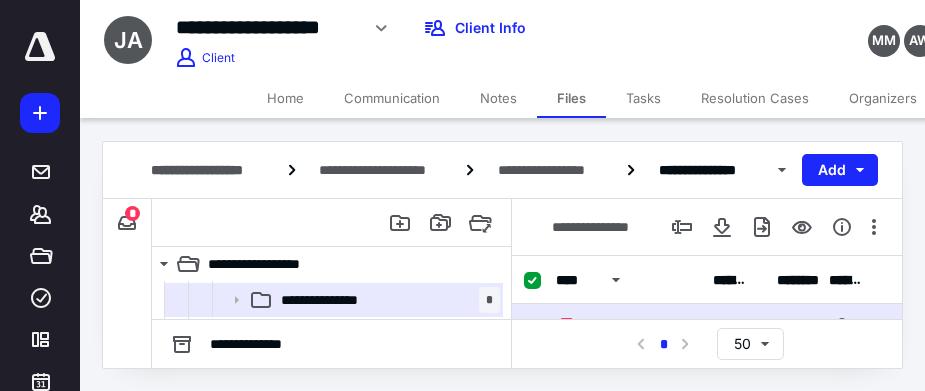 click on "**********" at bounding box center [707, 280] 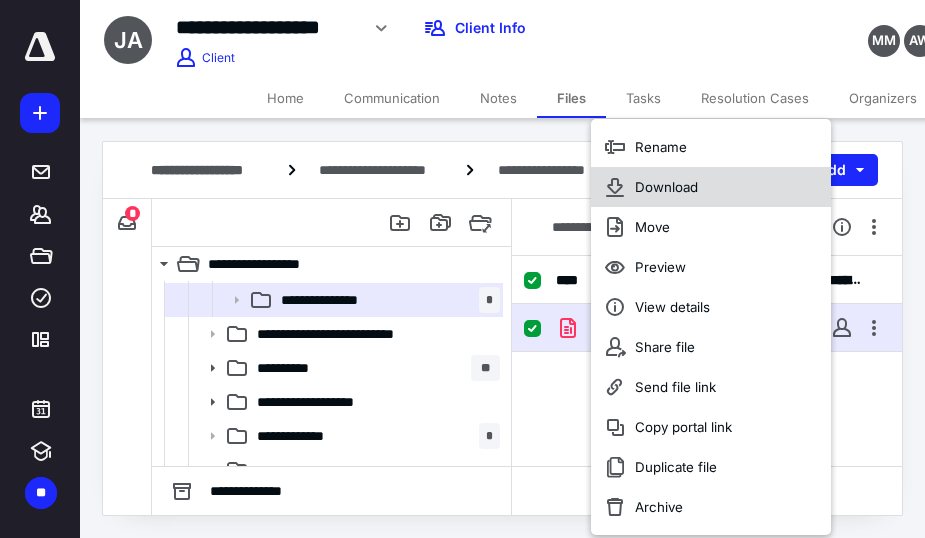 click on "Download" at bounding box center (666, 187) 